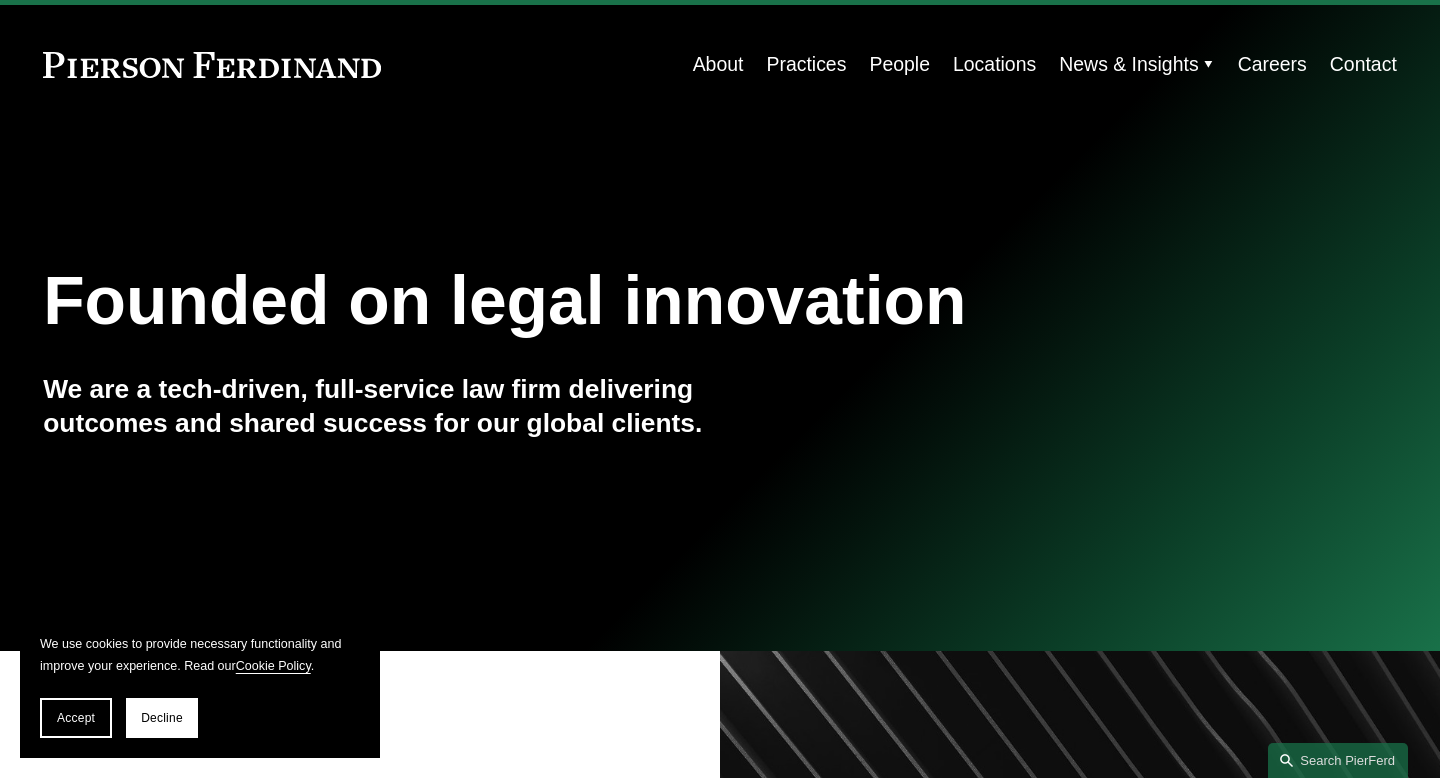 scroll, scrollTop: 0, scrollLeft: 0, axis: both 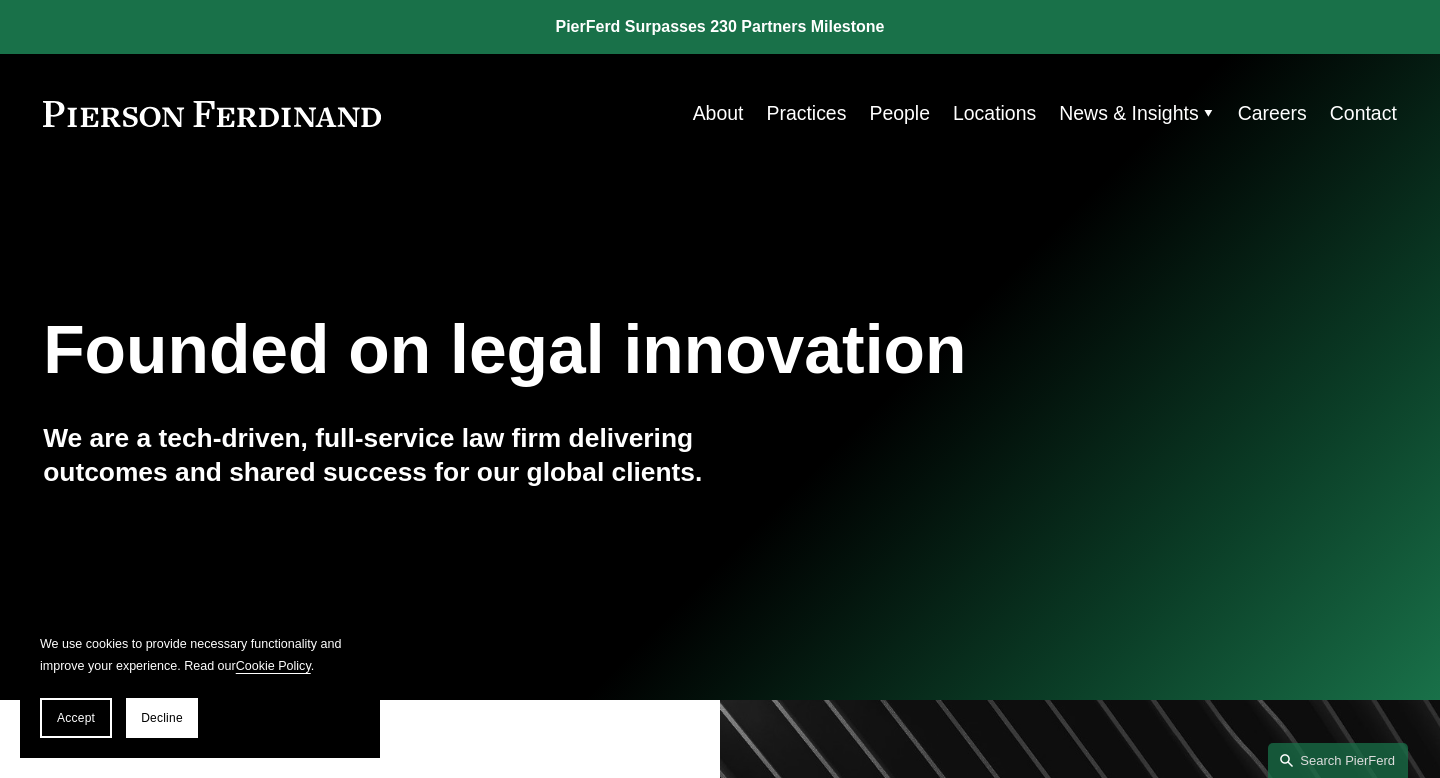 click on "Practices" at bounding box center (806, 113) 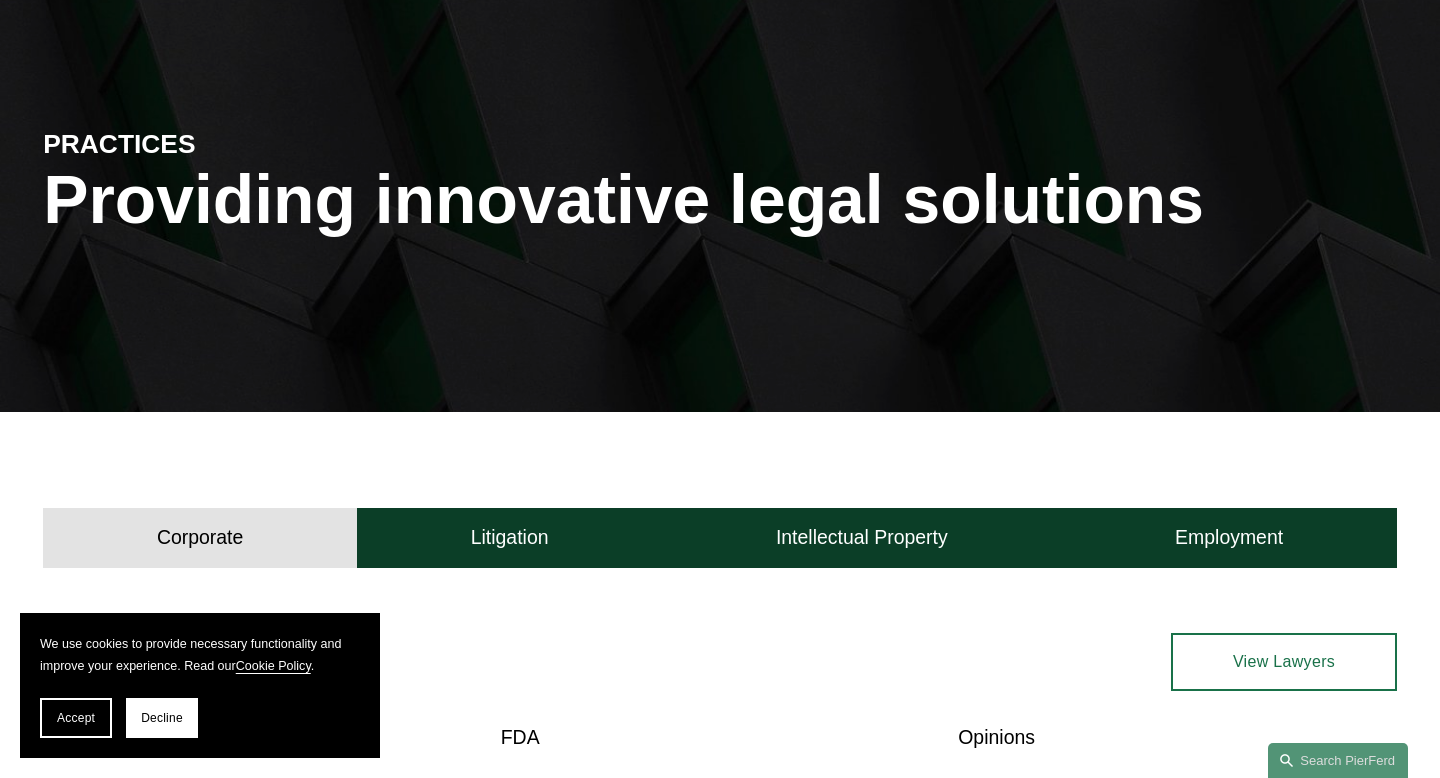 scroll, scrollTop: 0, scrollLeft: 0, axis: both 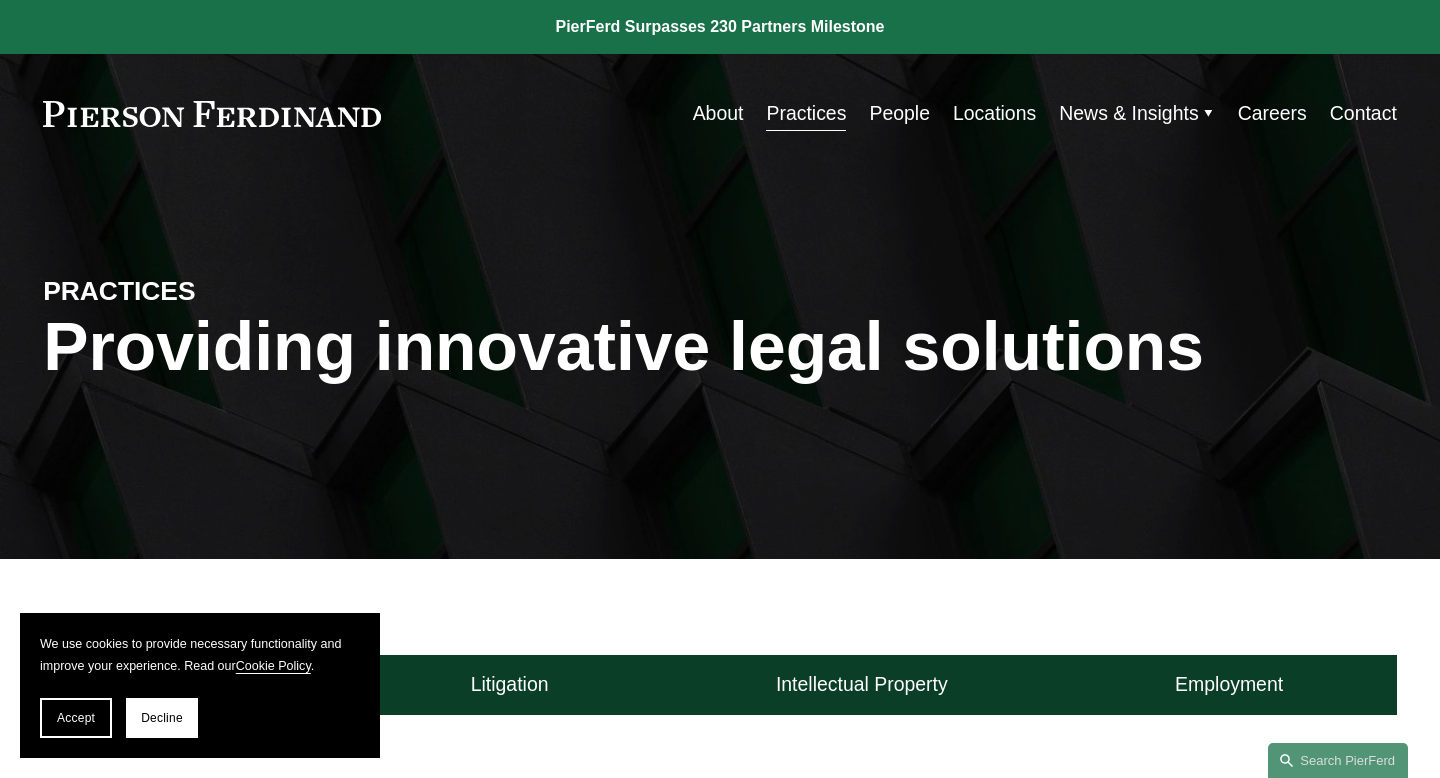 click on "People" at bounding box center (899, 113) 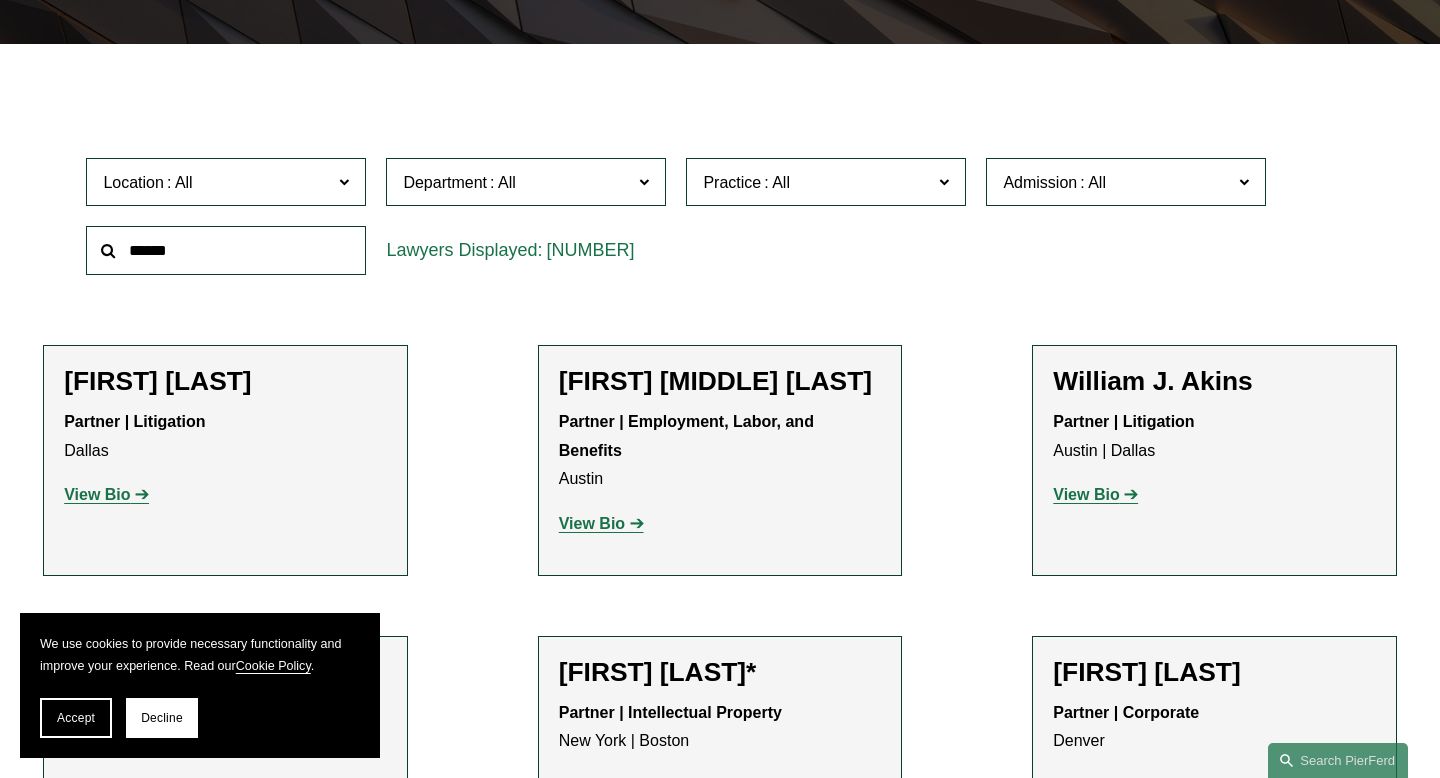 scroll, scrollTop: 0, scrollLeft: 0, axis: both 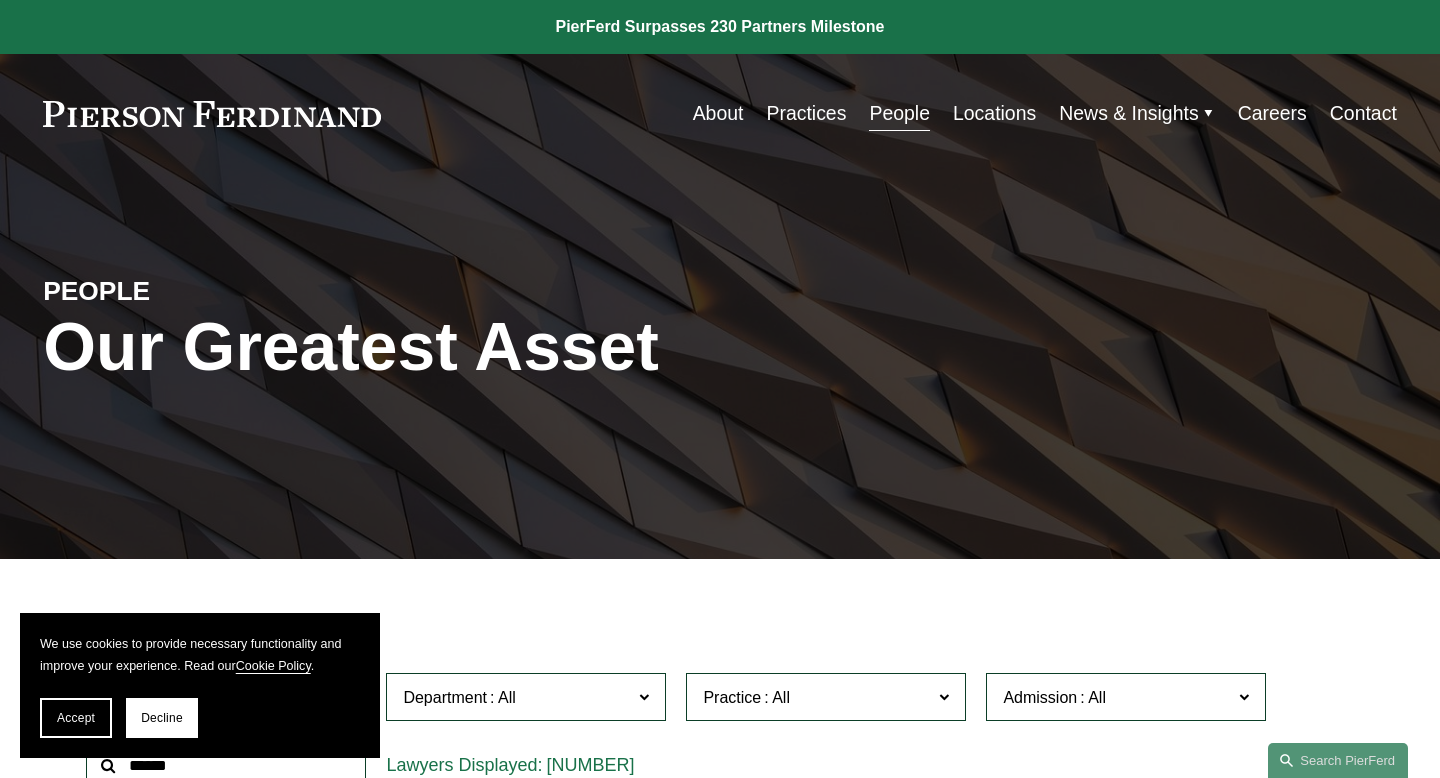 click on "Locations" at bounding box center (994, 113) 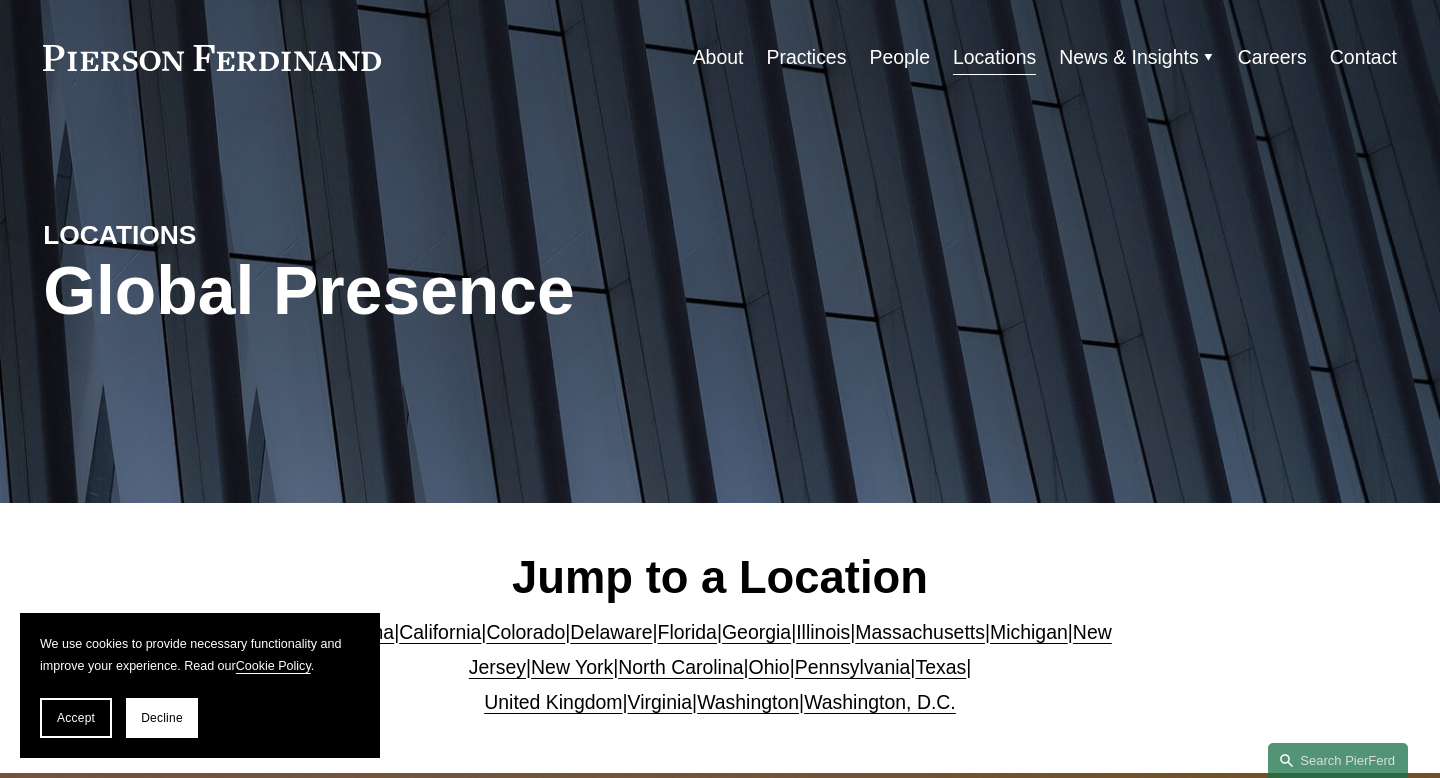 scroll, scrollTop: 145, scrollLeft: 0, axis: vertical 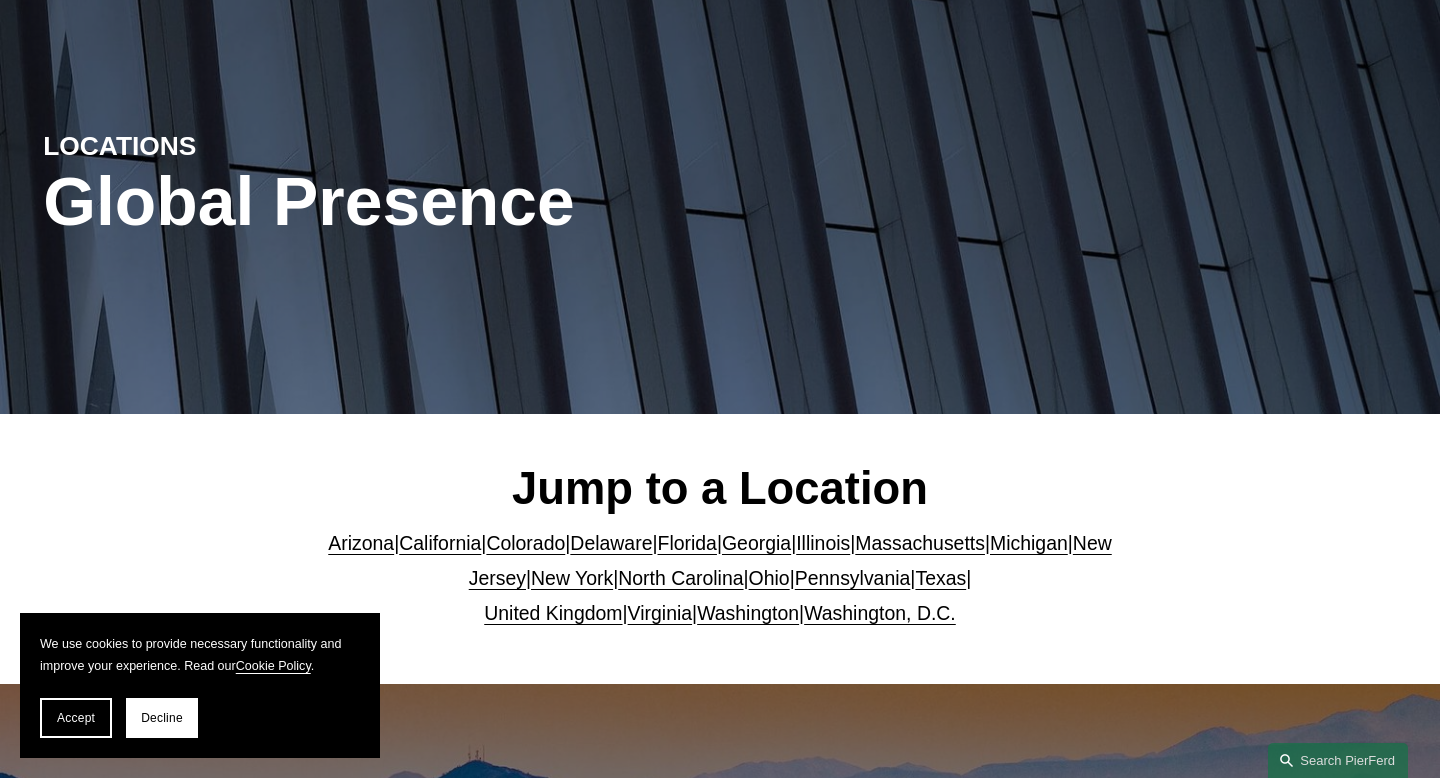 click on "Florida" at bounding box center (687, 543) 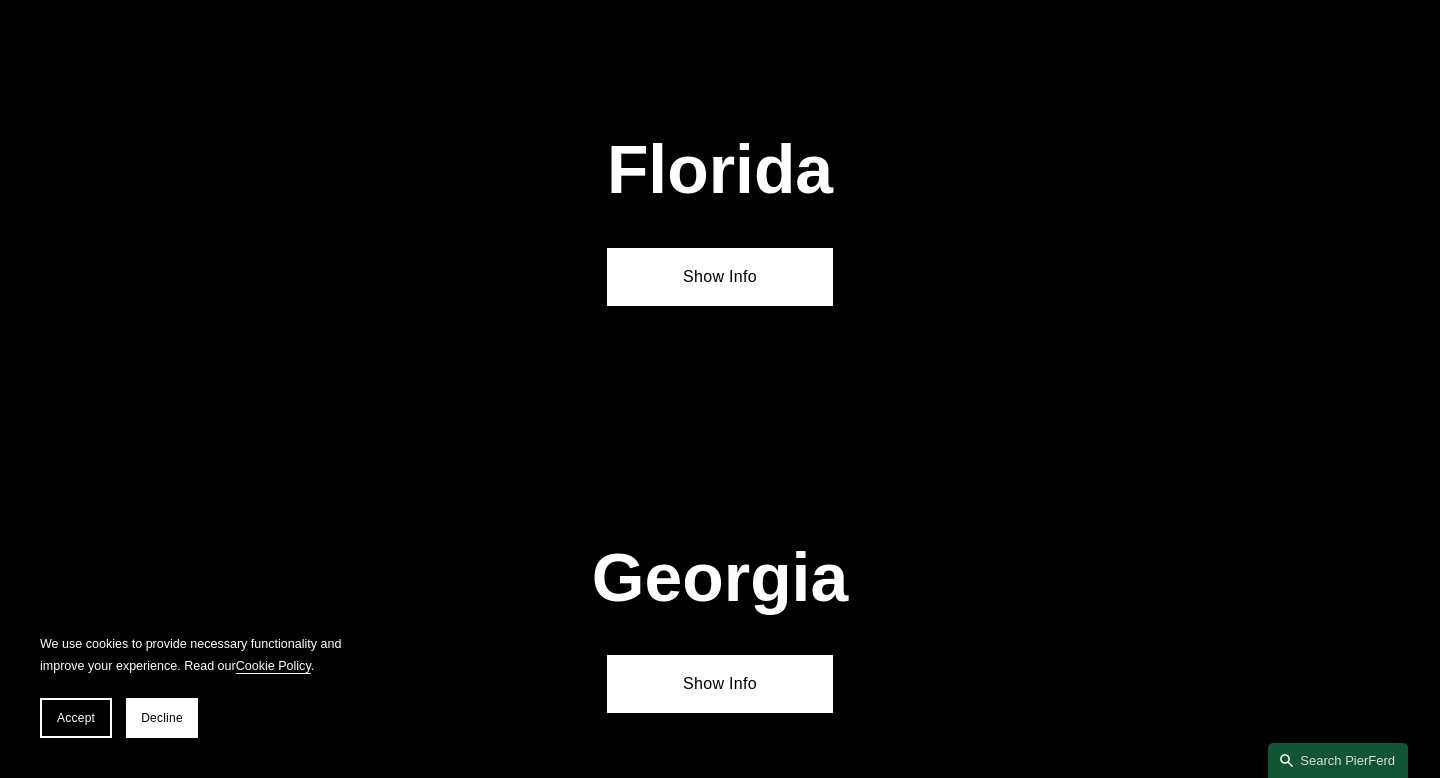 scroll, scrollTop: 2482, scrollLeft: 0, axis: vertical 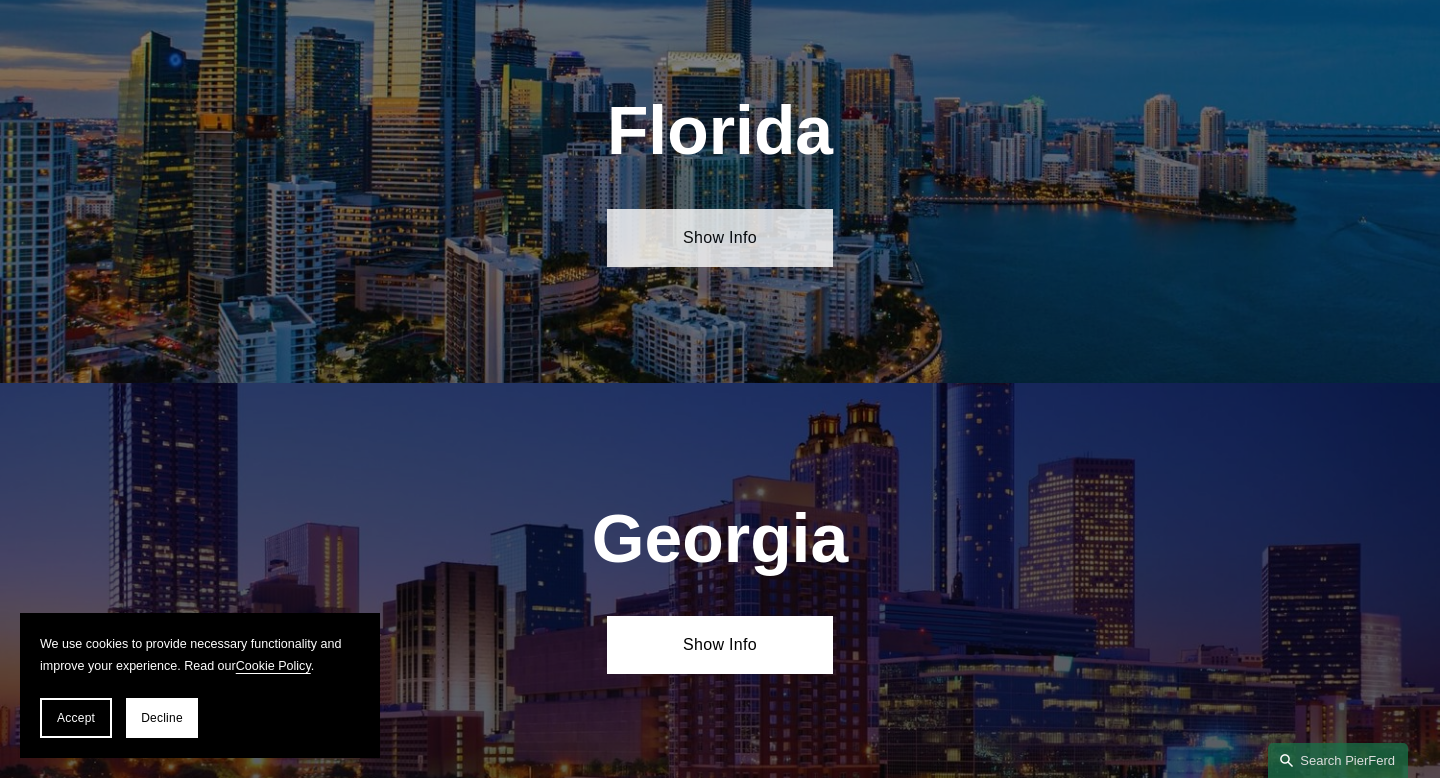 click on "Show Info" at bounding box center [720, 238] 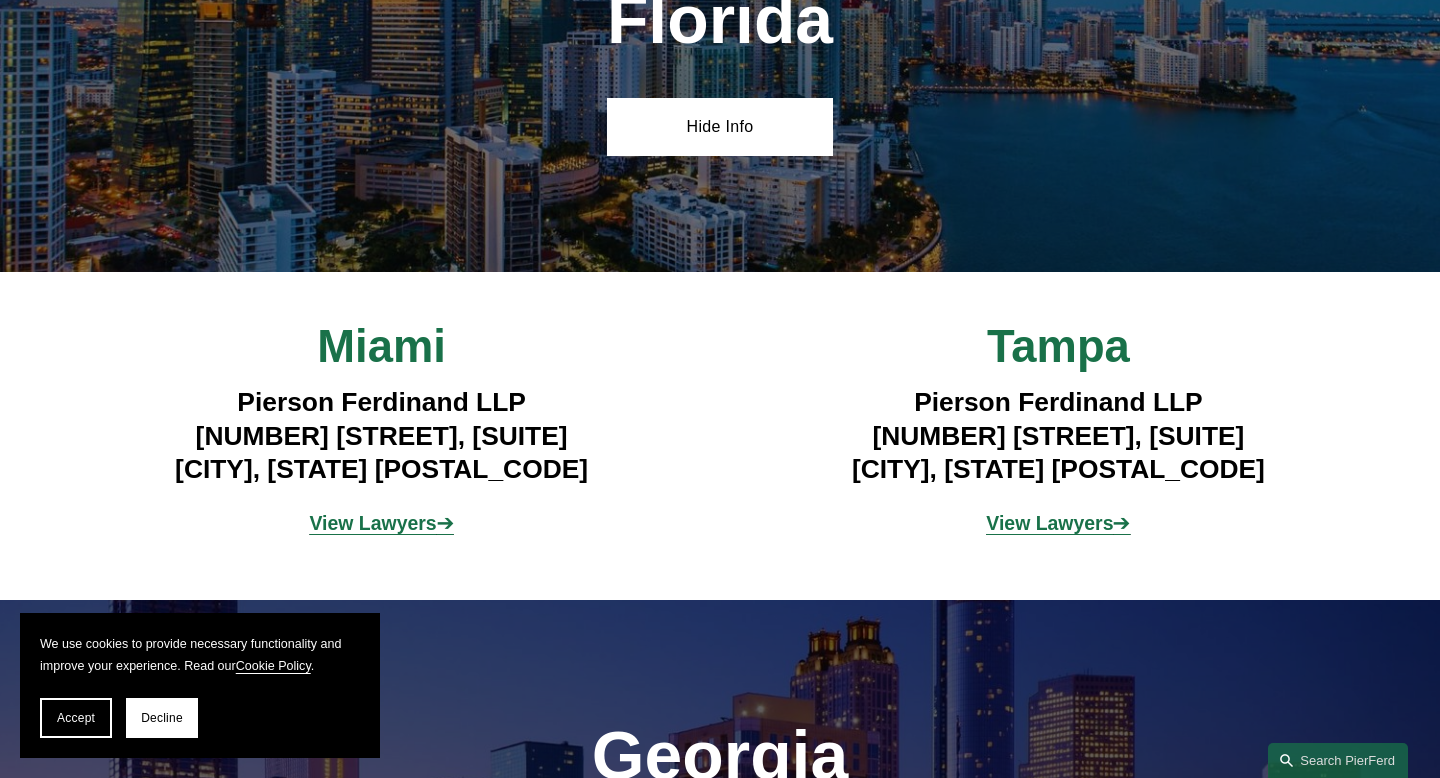 scroll, scrollTop: 2634, scrollLeft: 0, axis: vertical 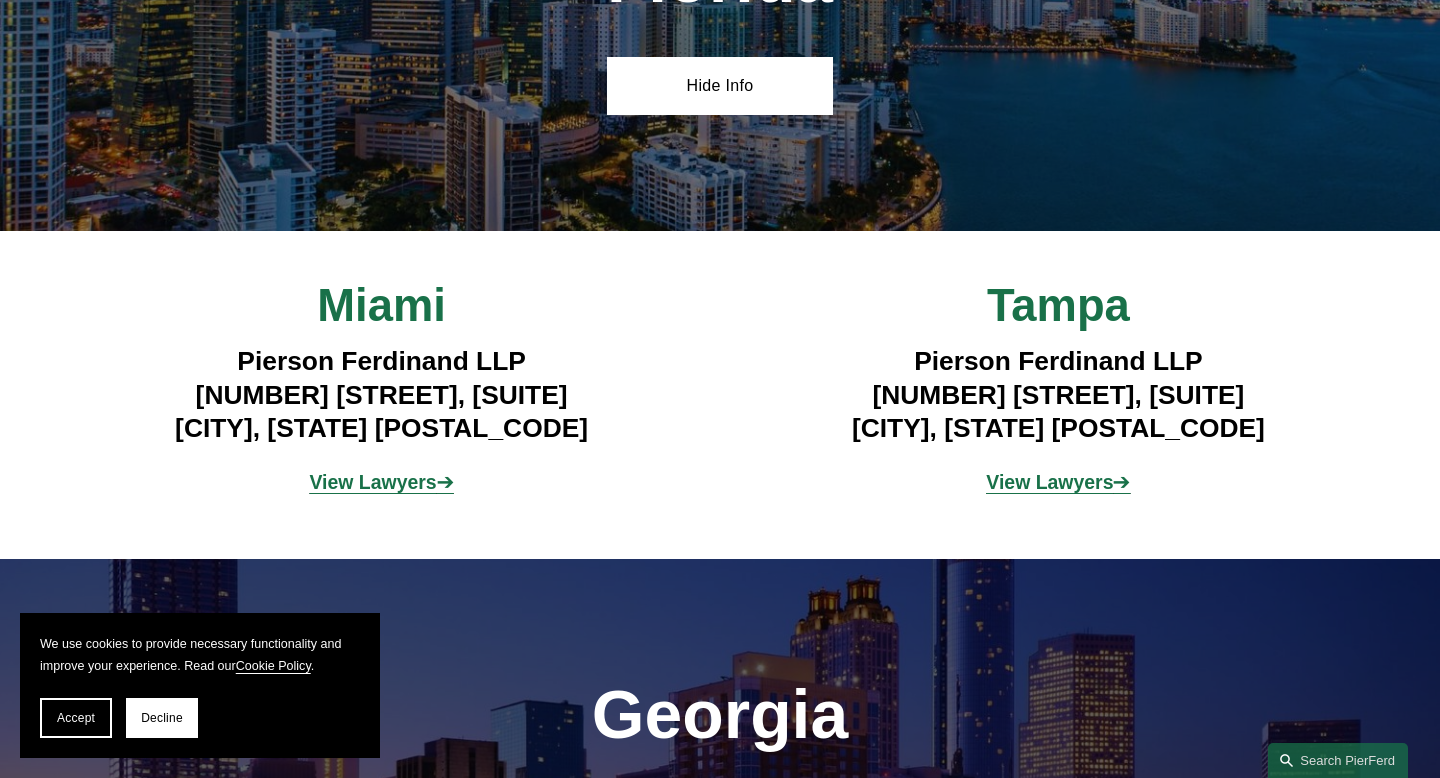 click on "View Lawyers" at bounding box center [373, 482] 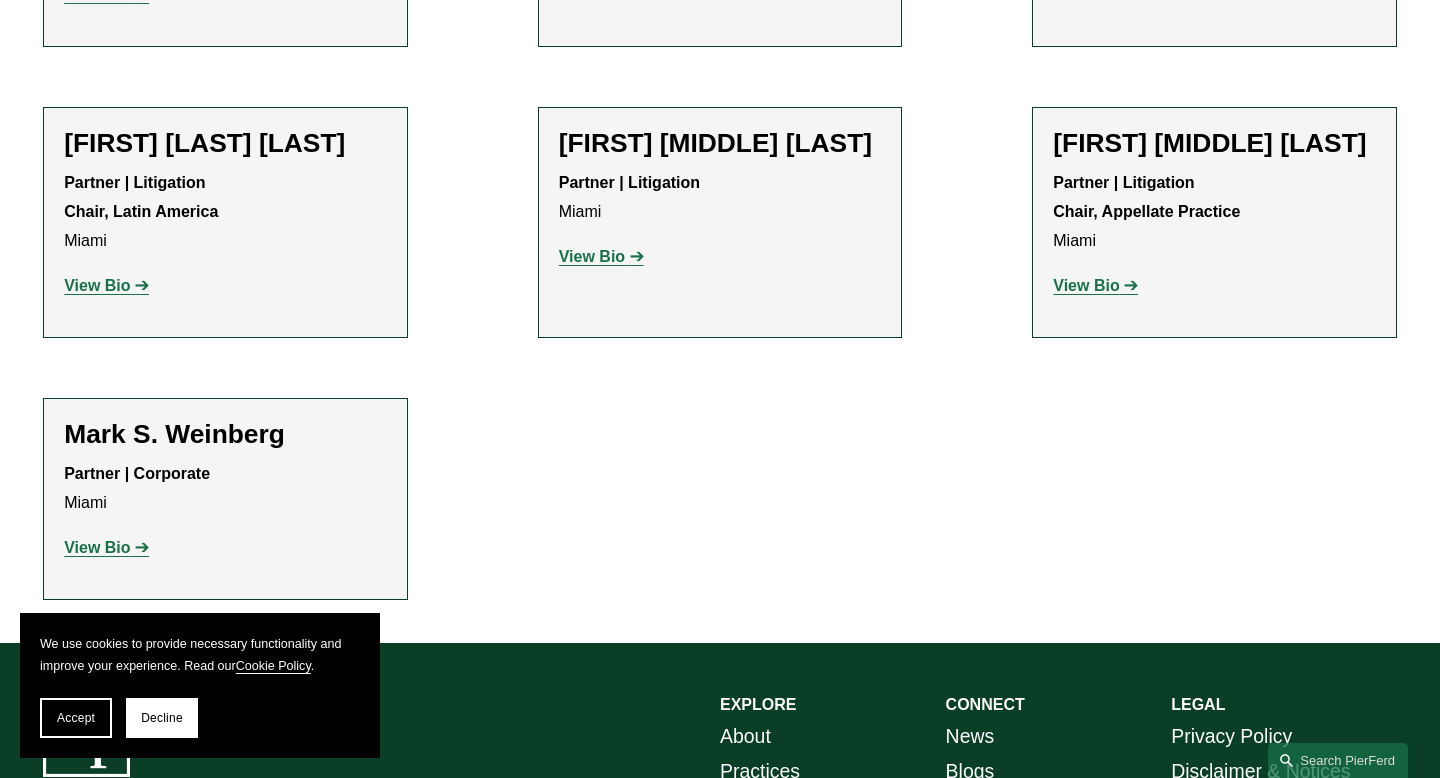 scroll, scrollTop: 1890, scrollLeft: 0, axis: vertical 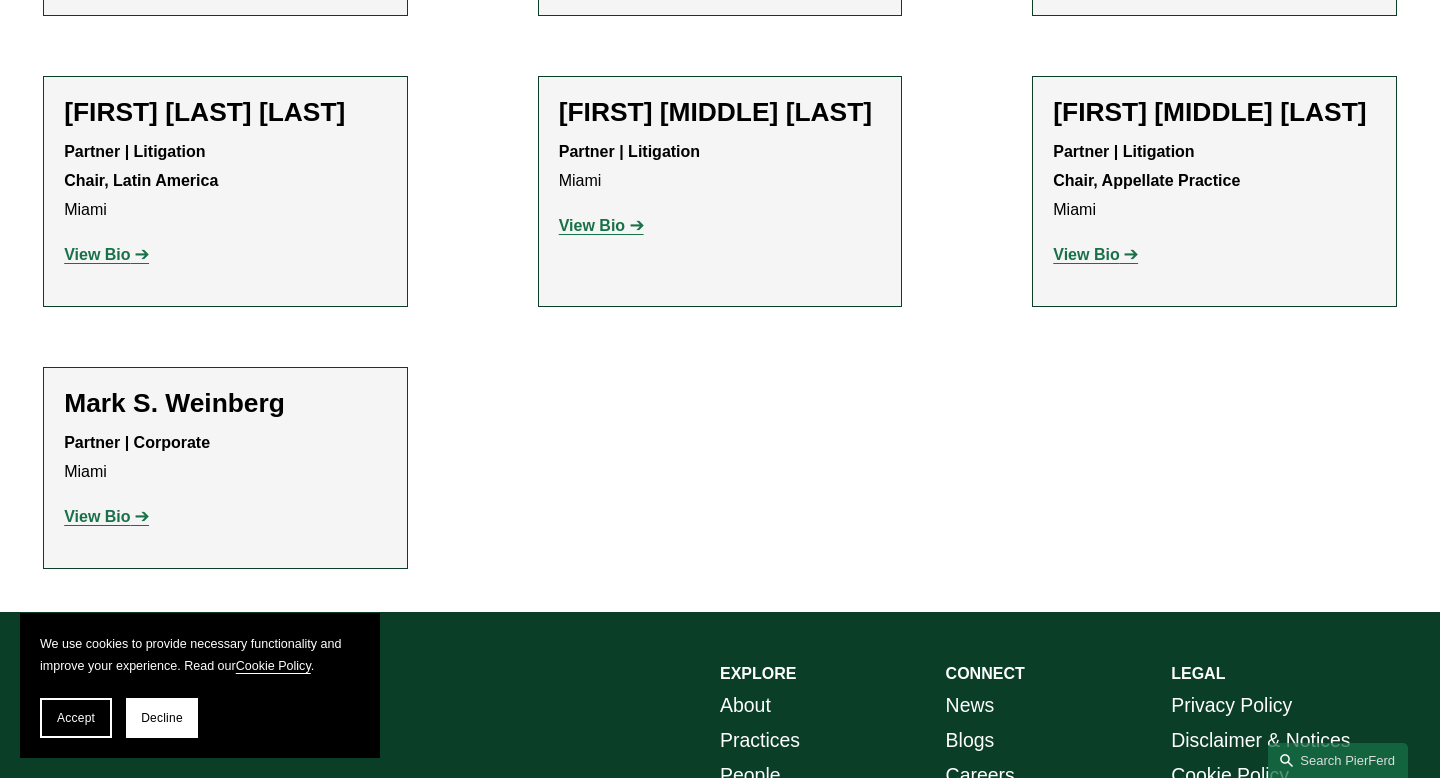 click on "View Bio" 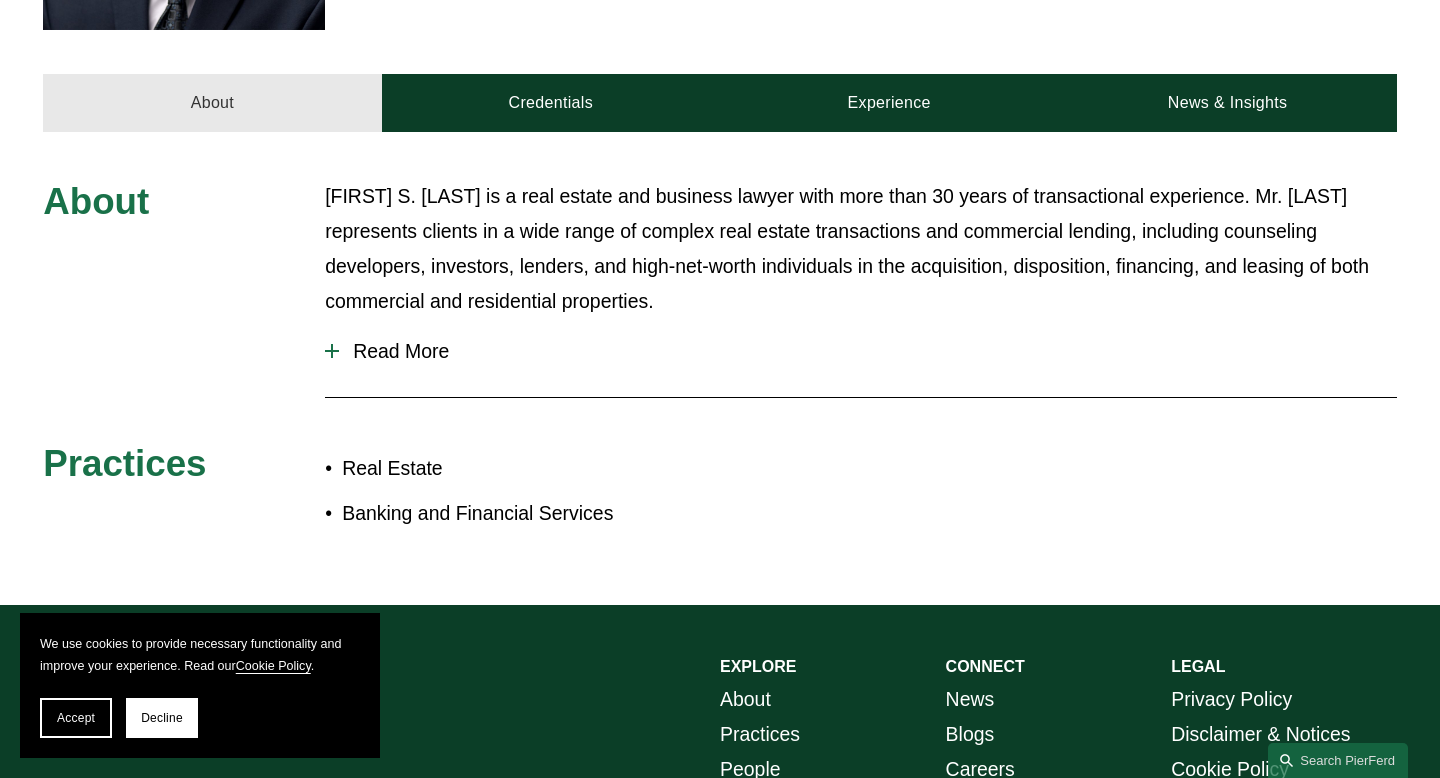 scroll, scrollTop: 789, scrollLeft: 0, axis: vertical 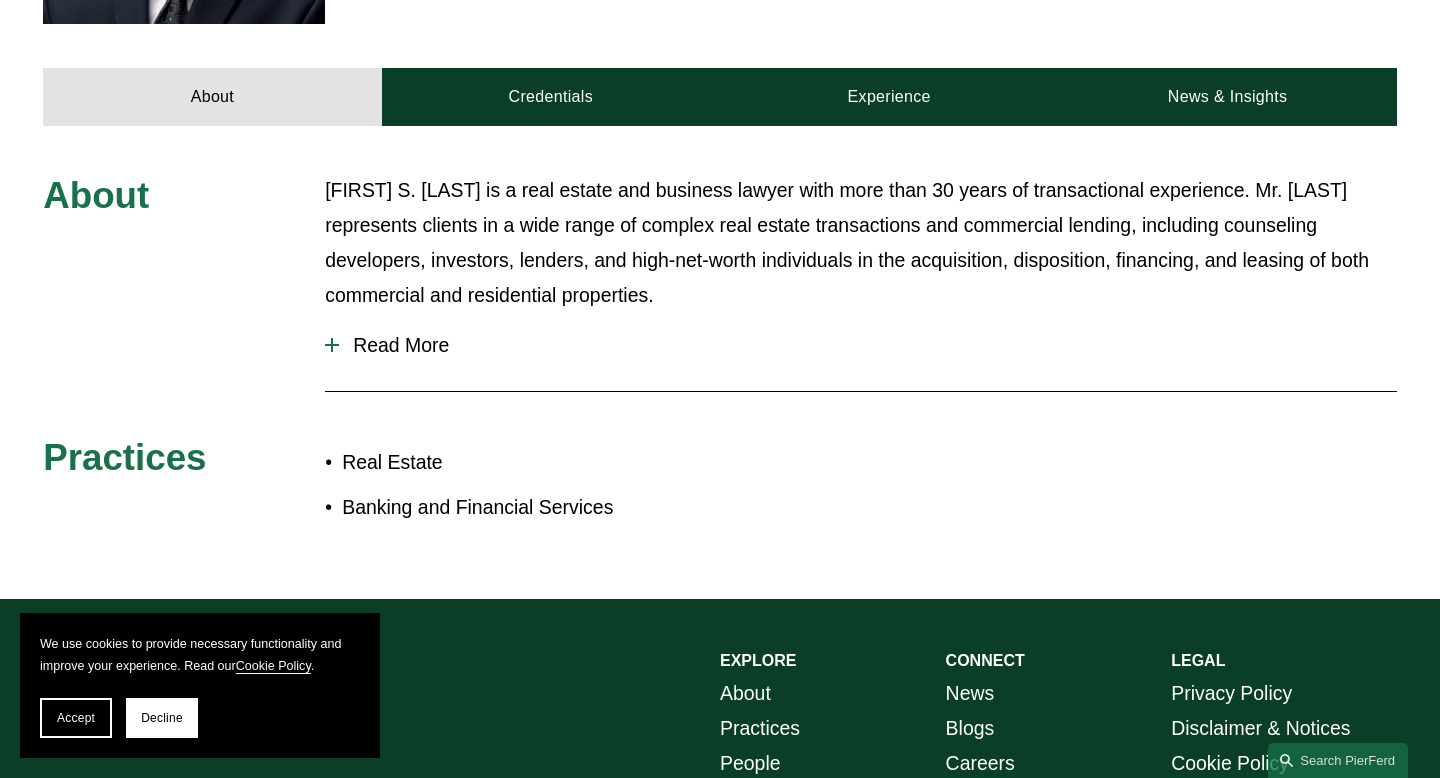 click on "Read More" at bounding box center [868, 345] 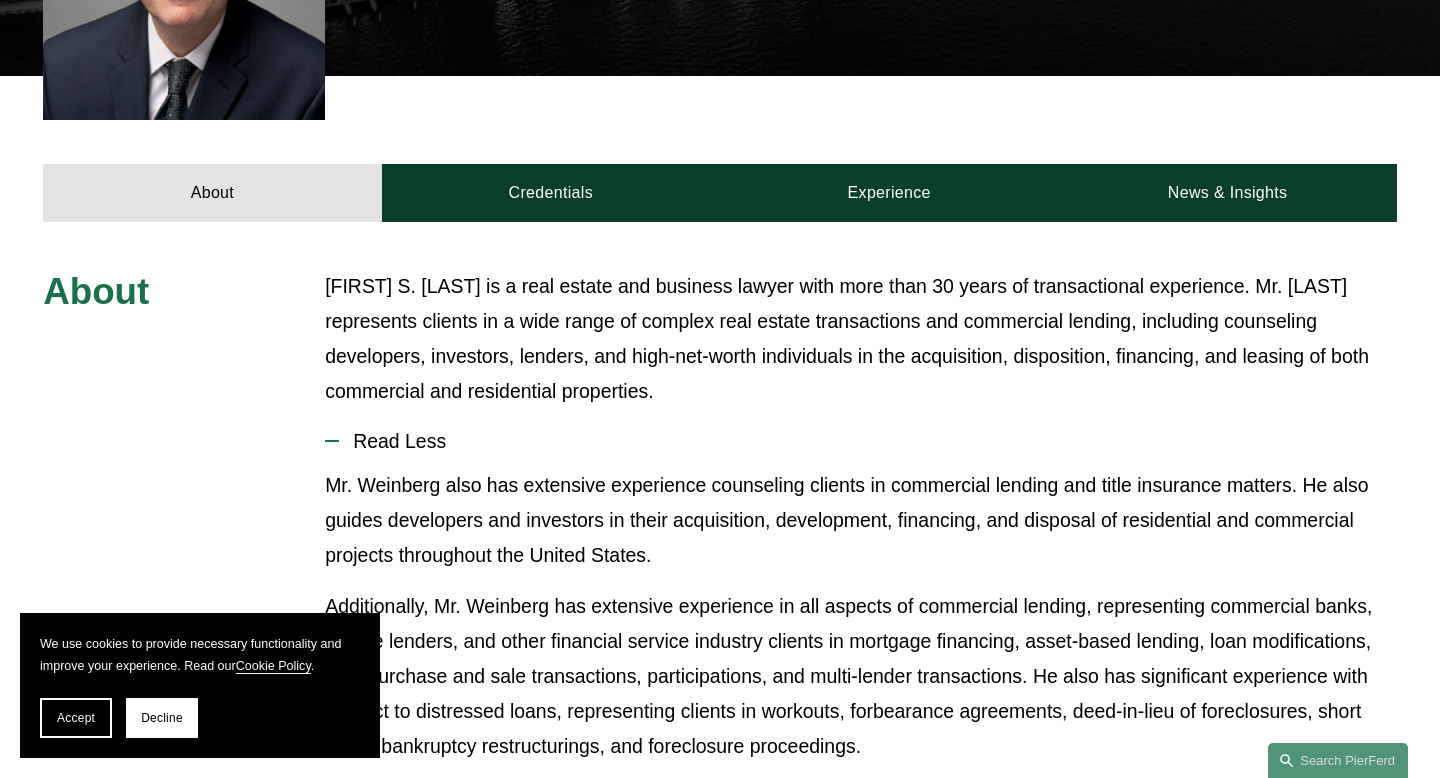 scroll, scrollTop: 0, scrollLeft: 0, axis: both 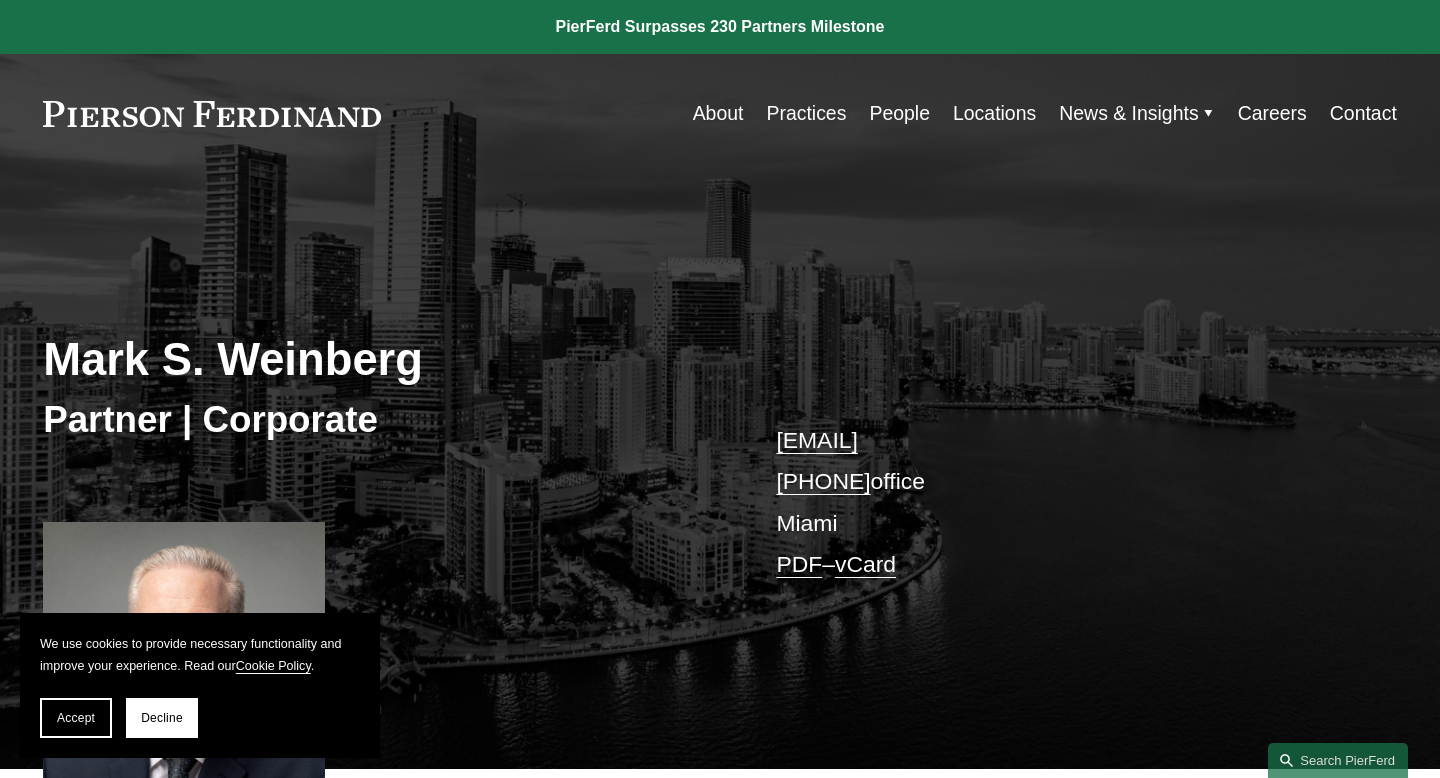 click on "PDF" at bounding box center (799, 564) 